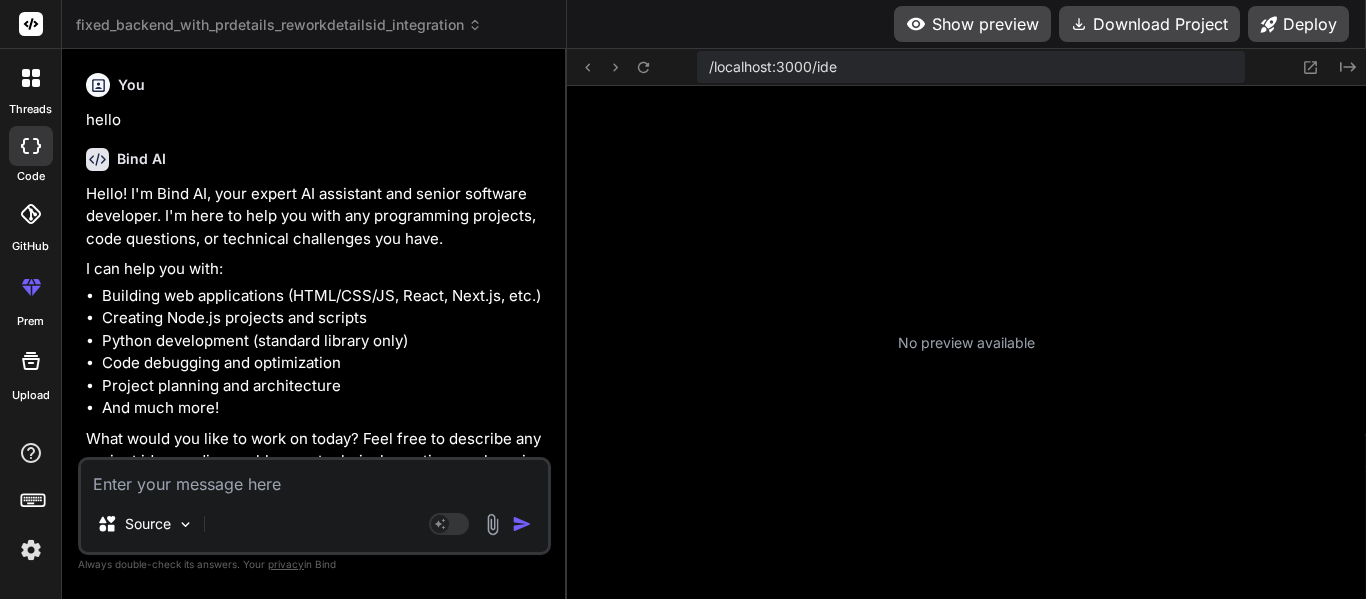 scroll, scrollTop: 0, scrollLeft: 0, axis: both 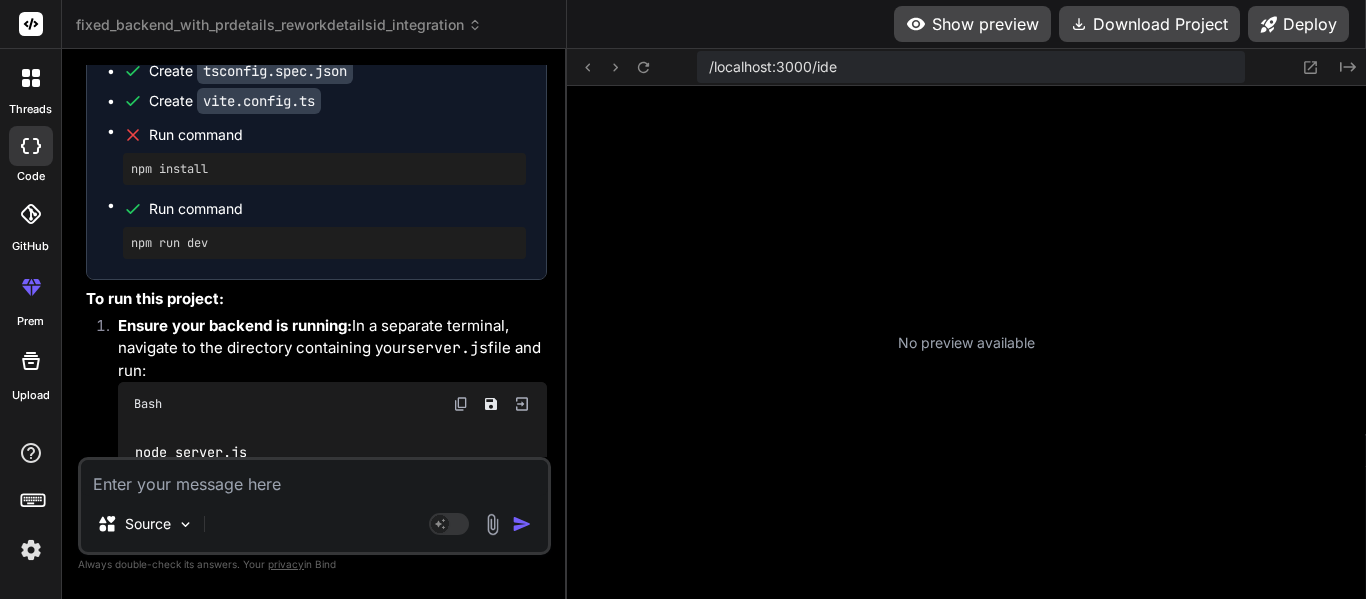 click at bounding box center (314, 478) 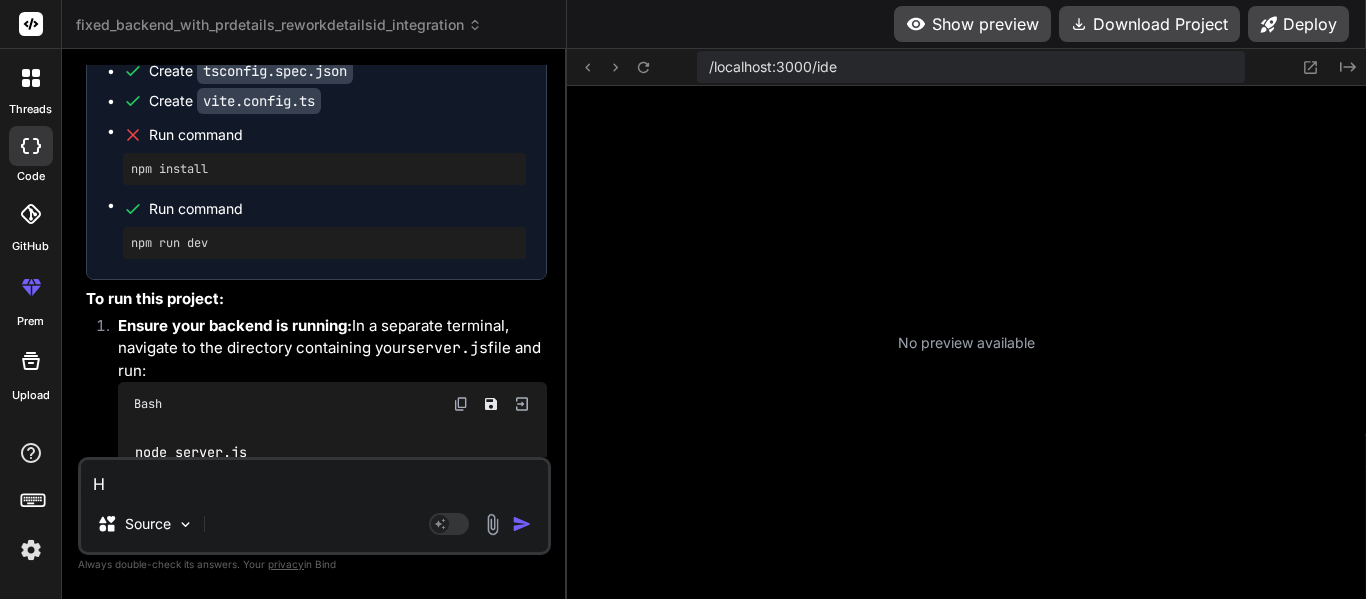 type on "Ho" 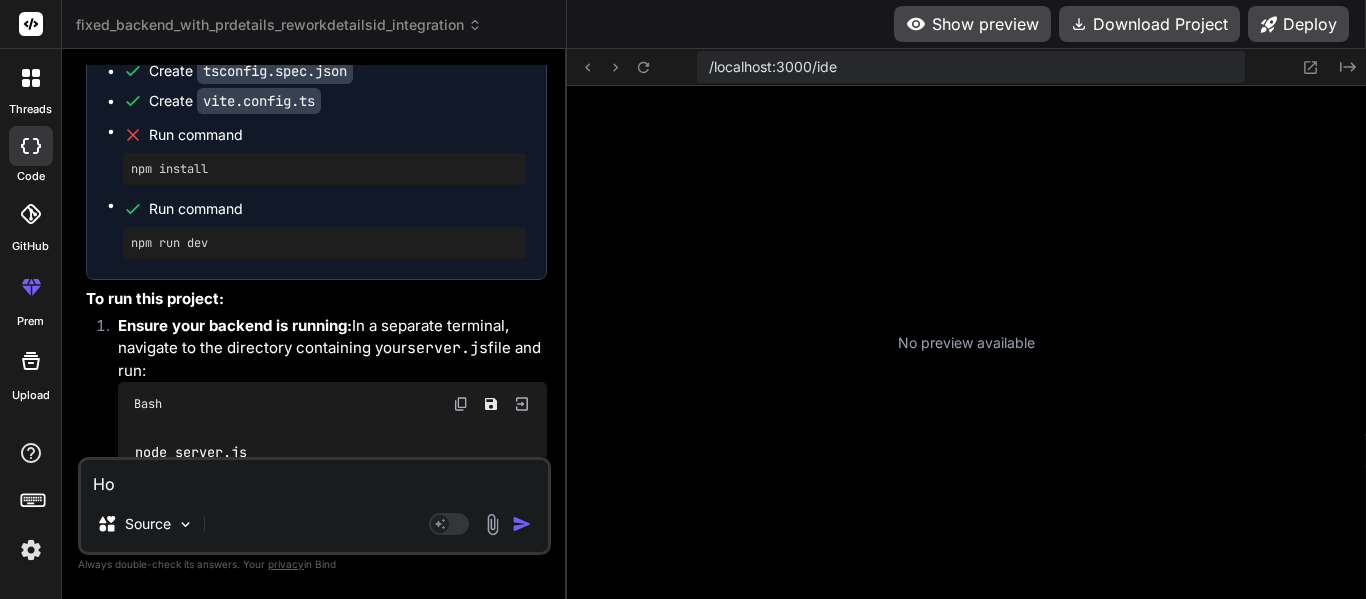 type on "How" 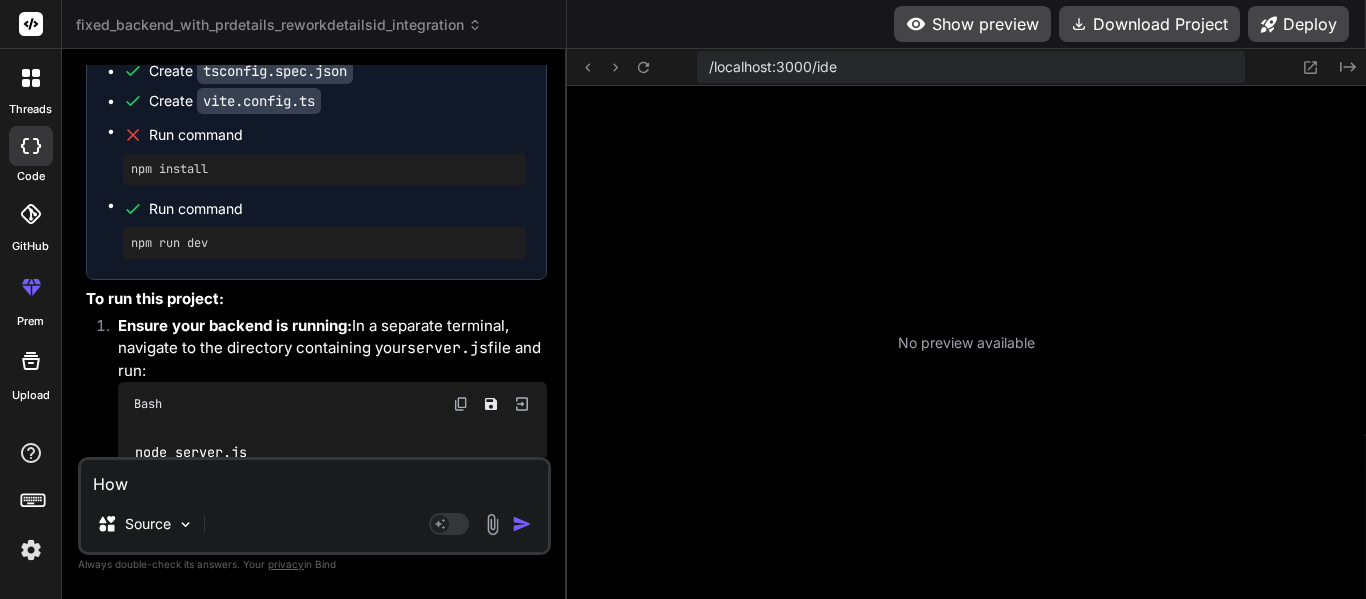 type on "x" 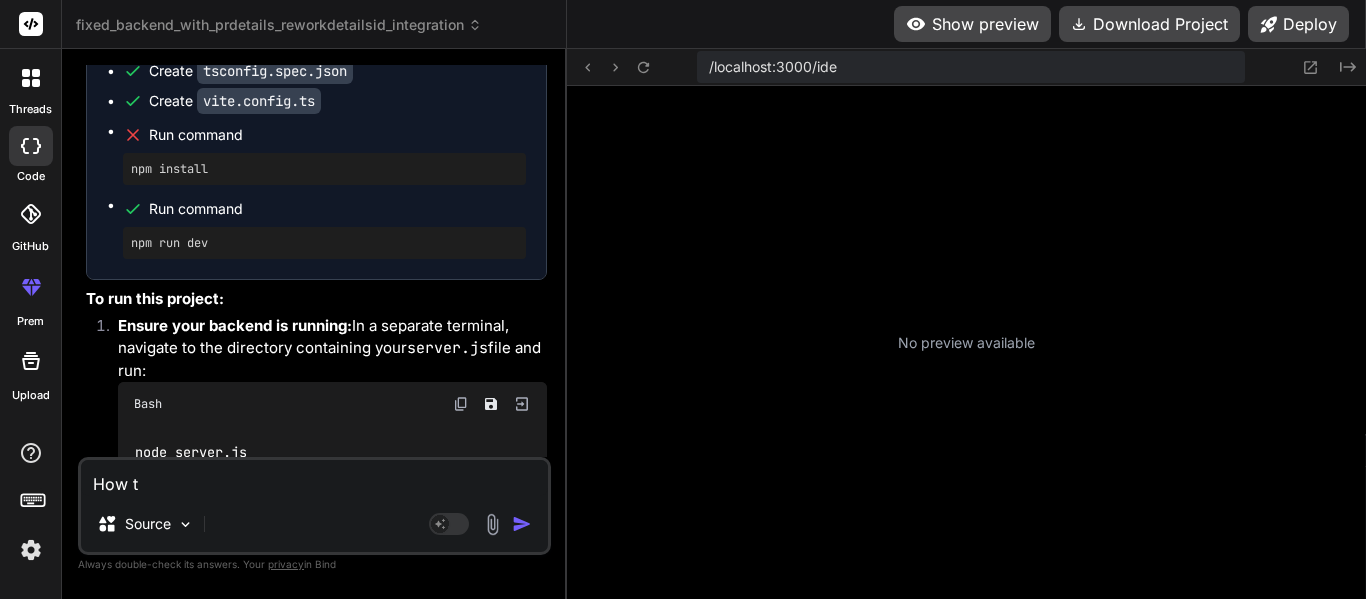 type on "How to" 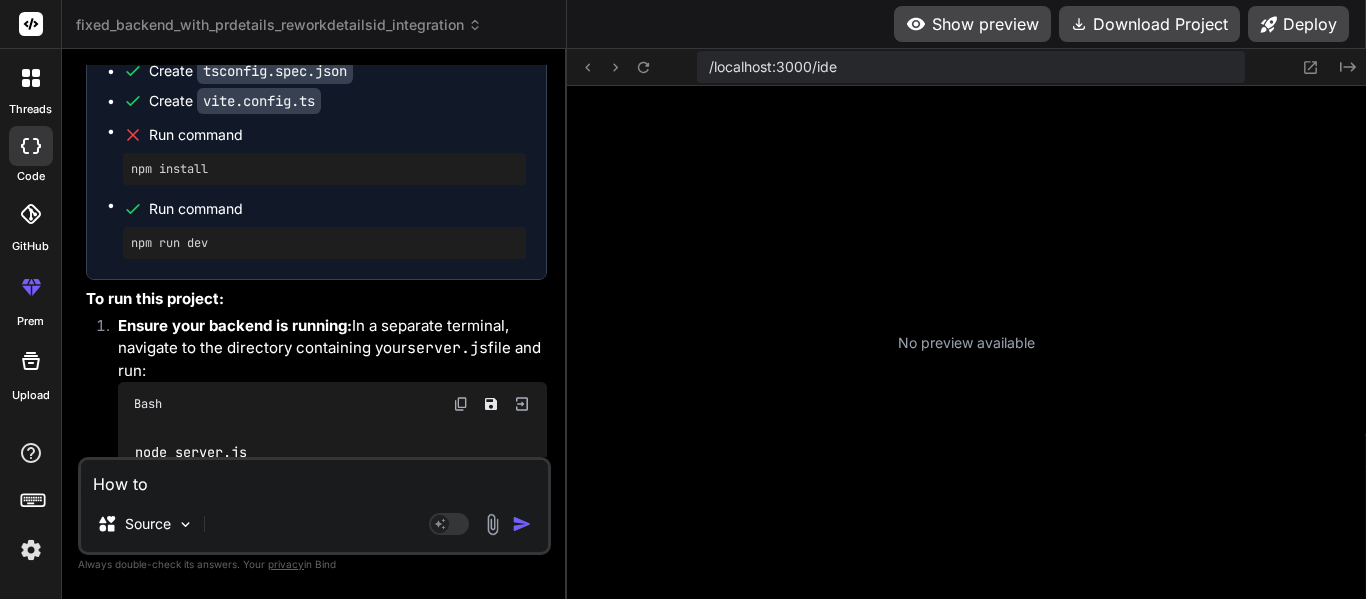 type on "How to" 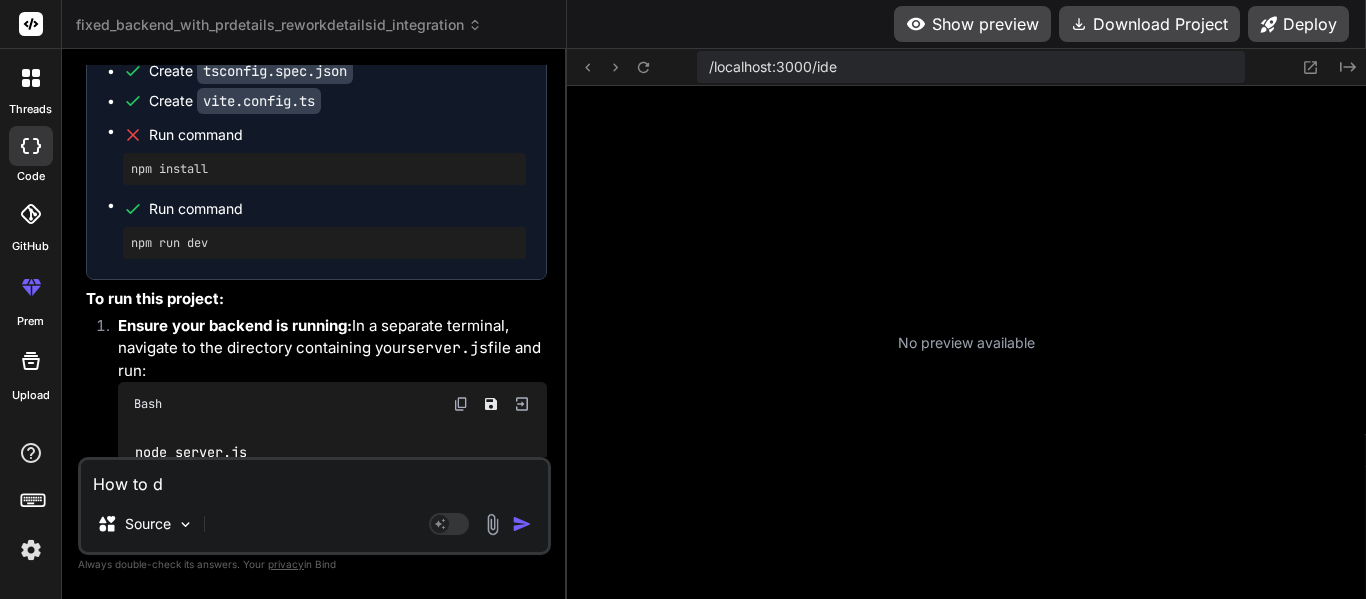 type on "How to de" 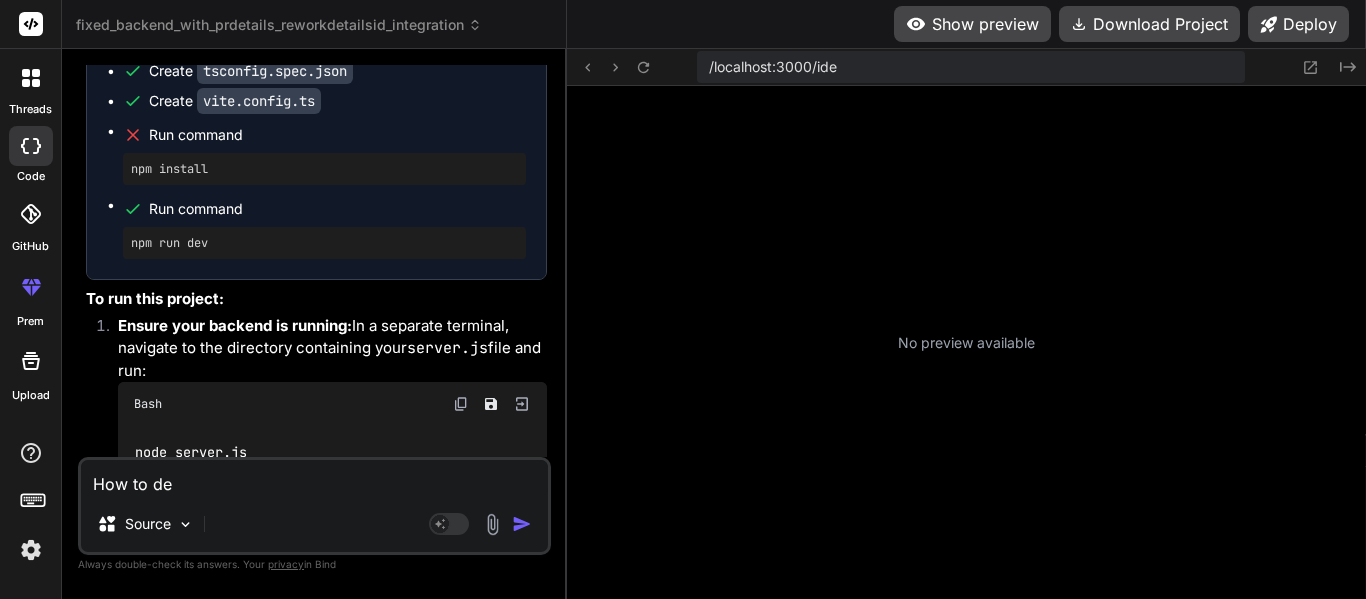 type on "x" 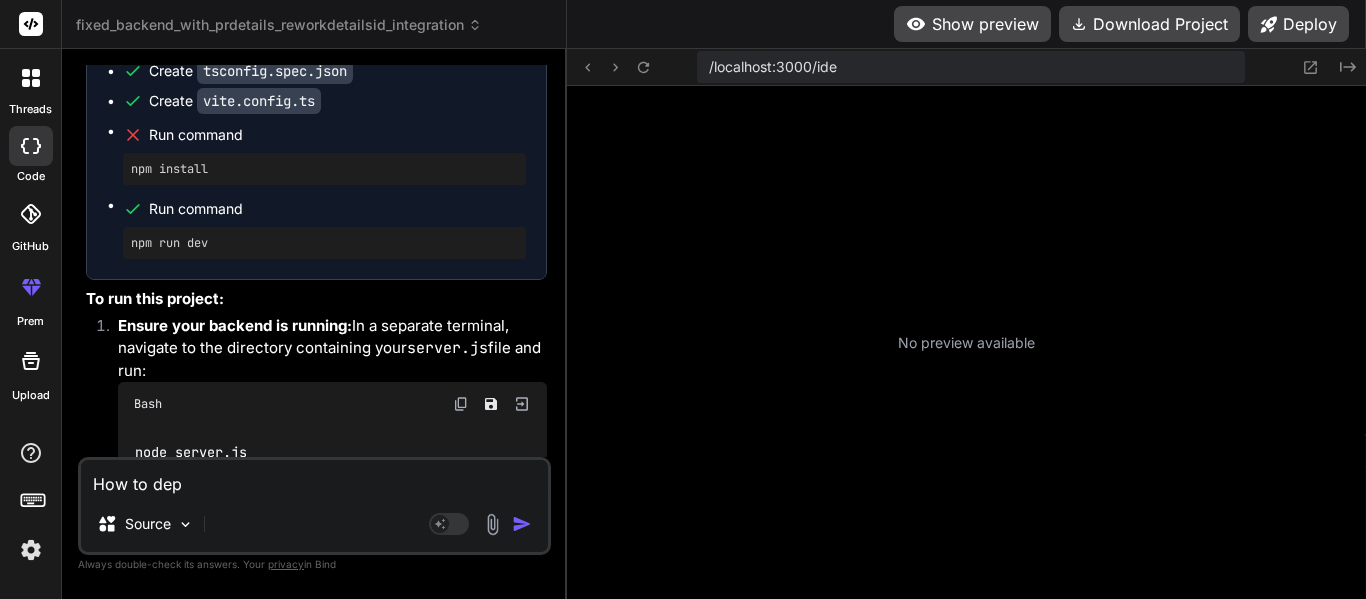 type on "How to depl" 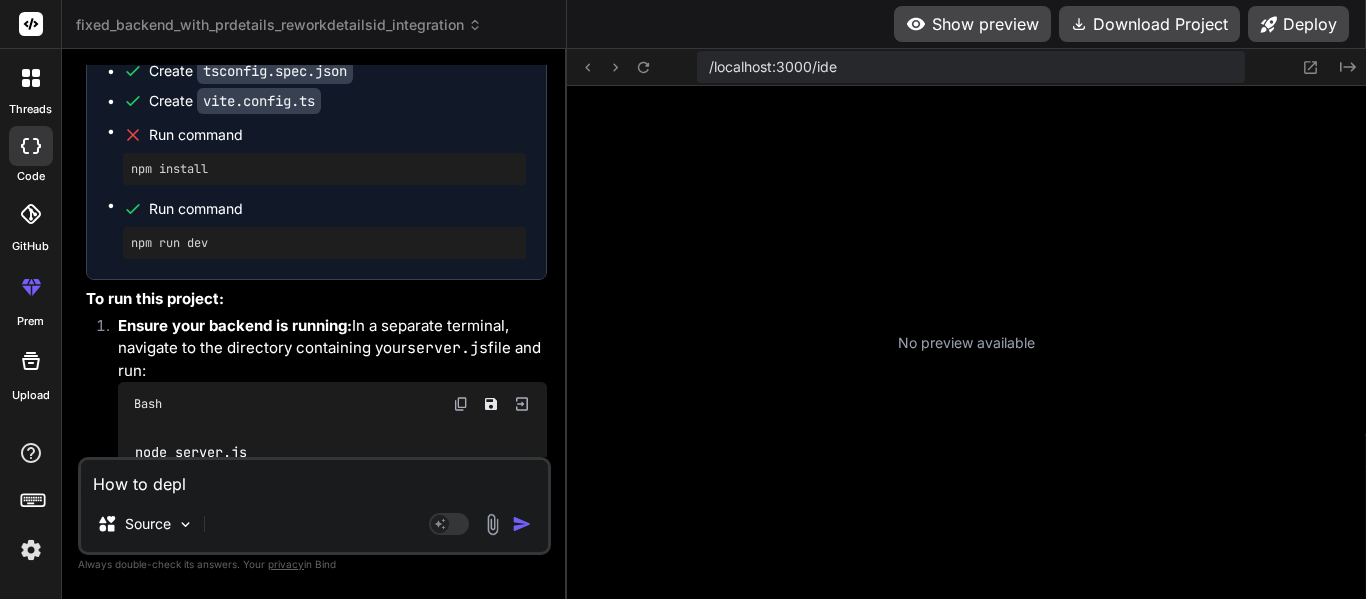 type on "x" 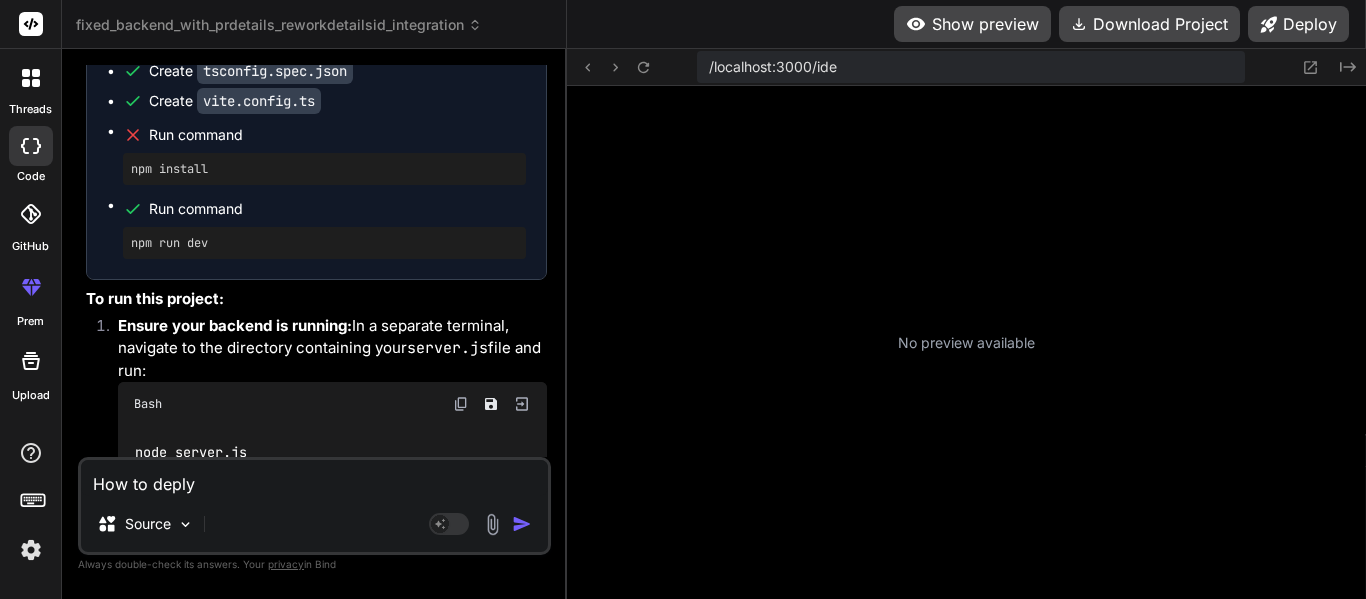 type on "How to deply" 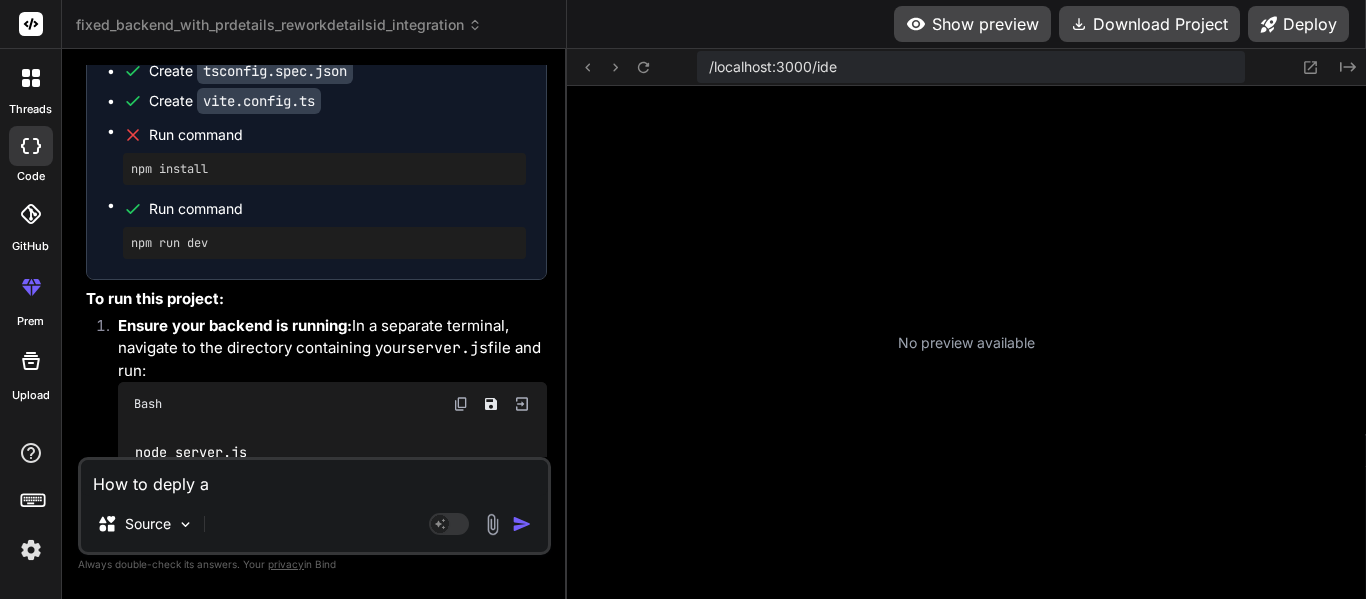 type on "How to deply an" 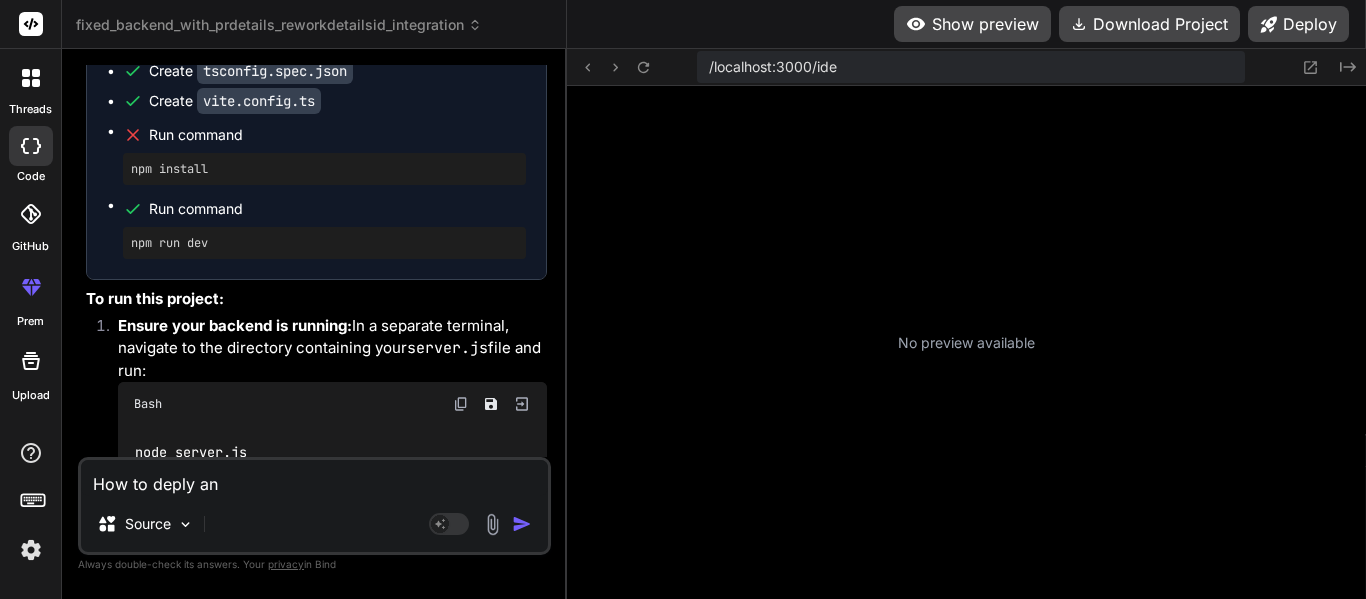 type on "How to deply ang" 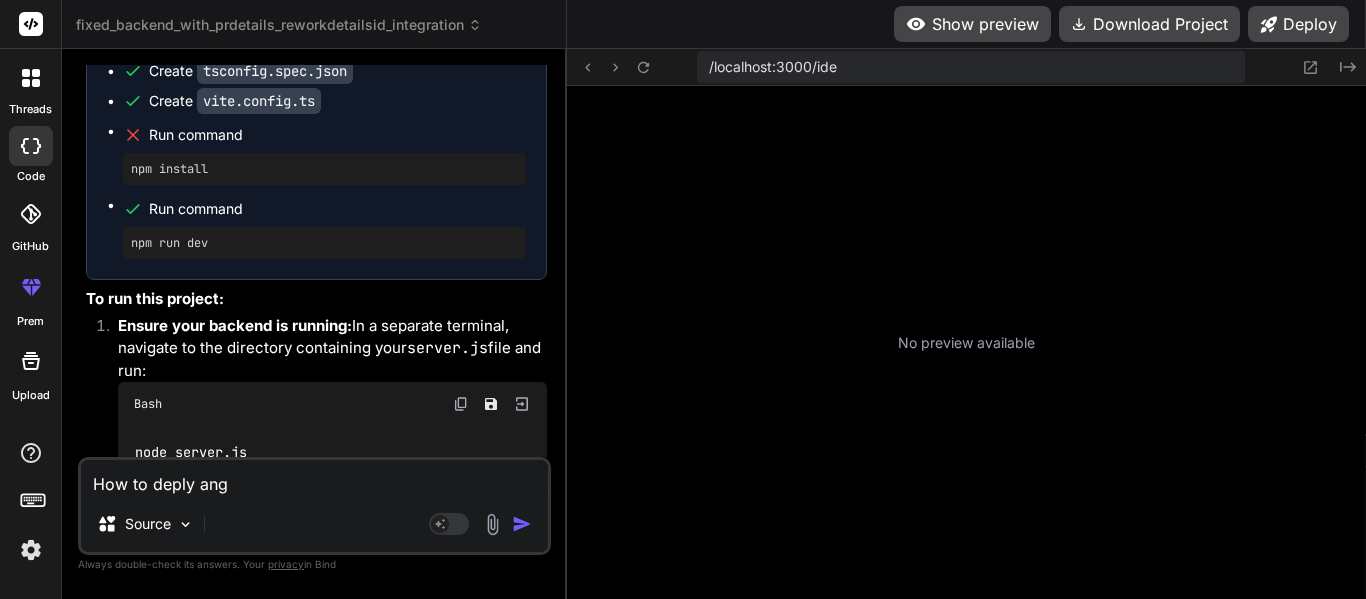 type on "How to deply angu" 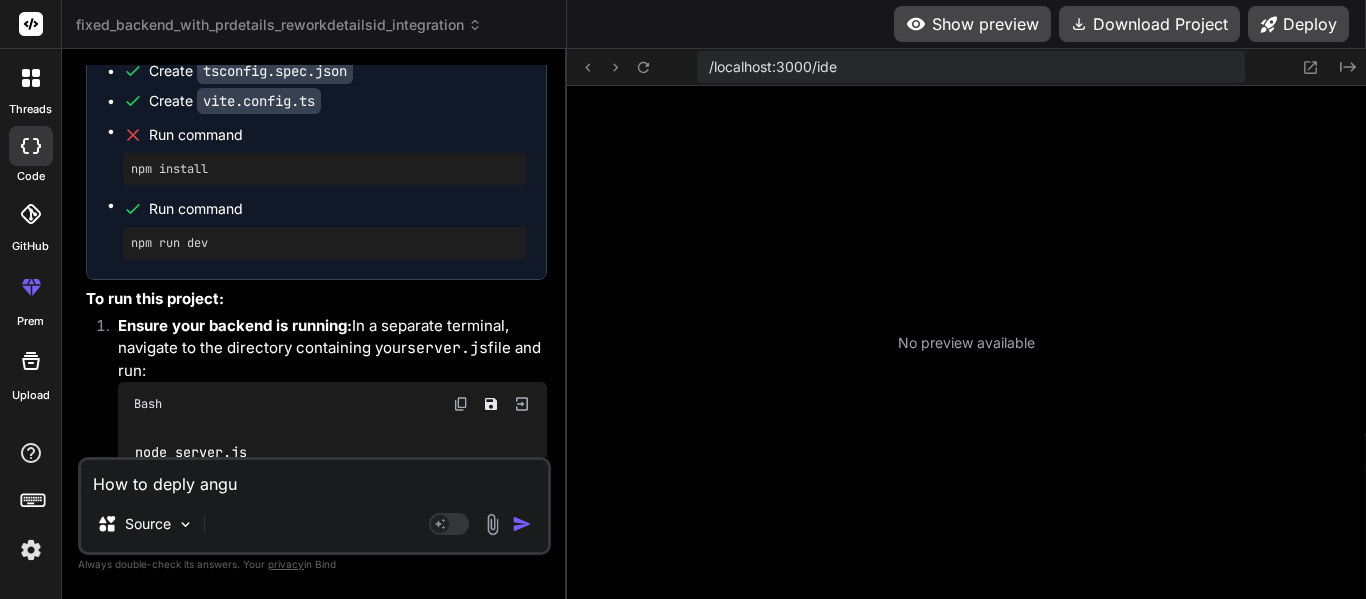 type on "How to deply angula" 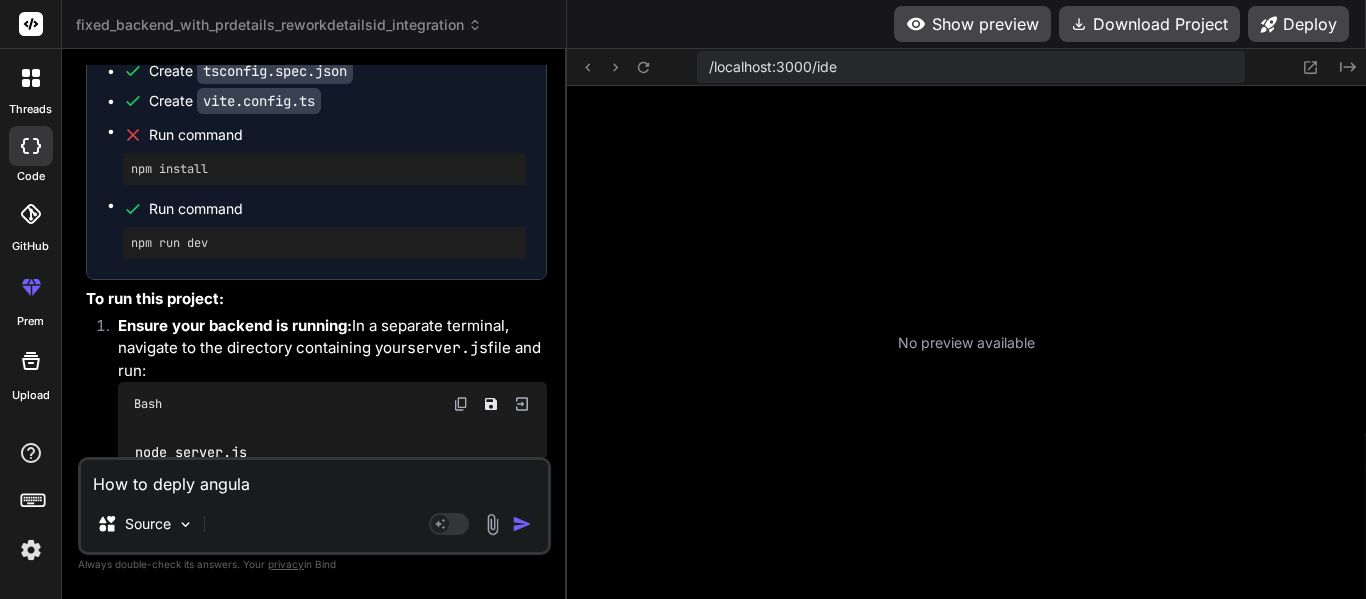 type on "x" 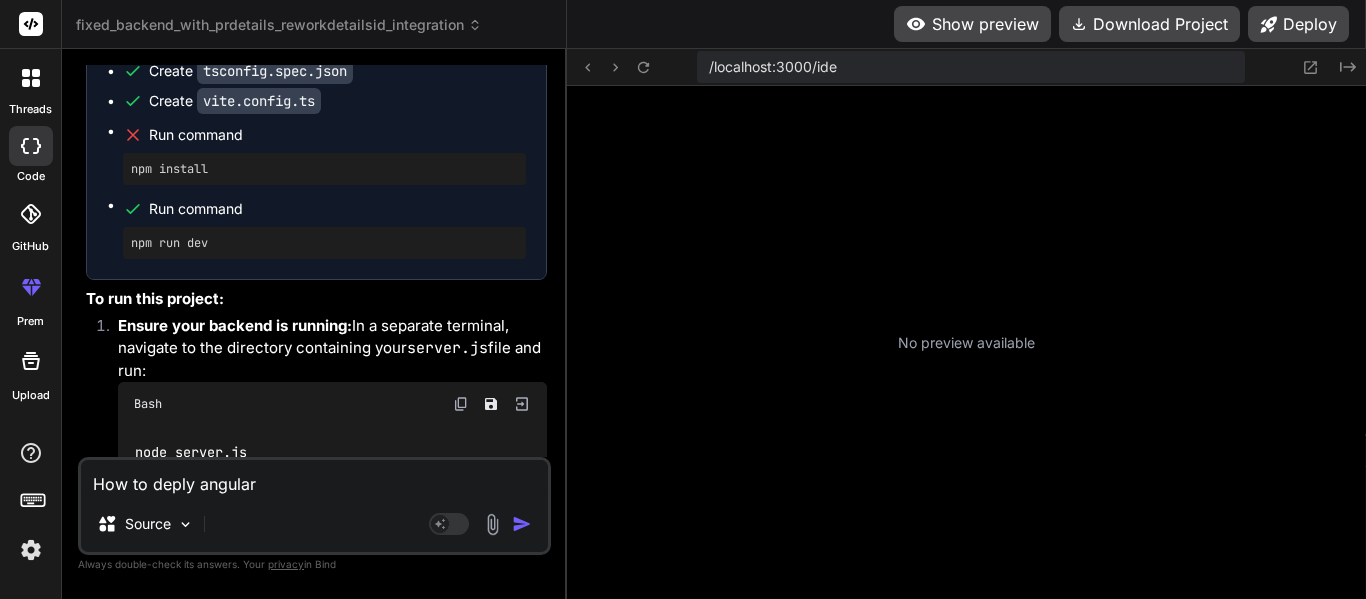type on "How to deply angular" 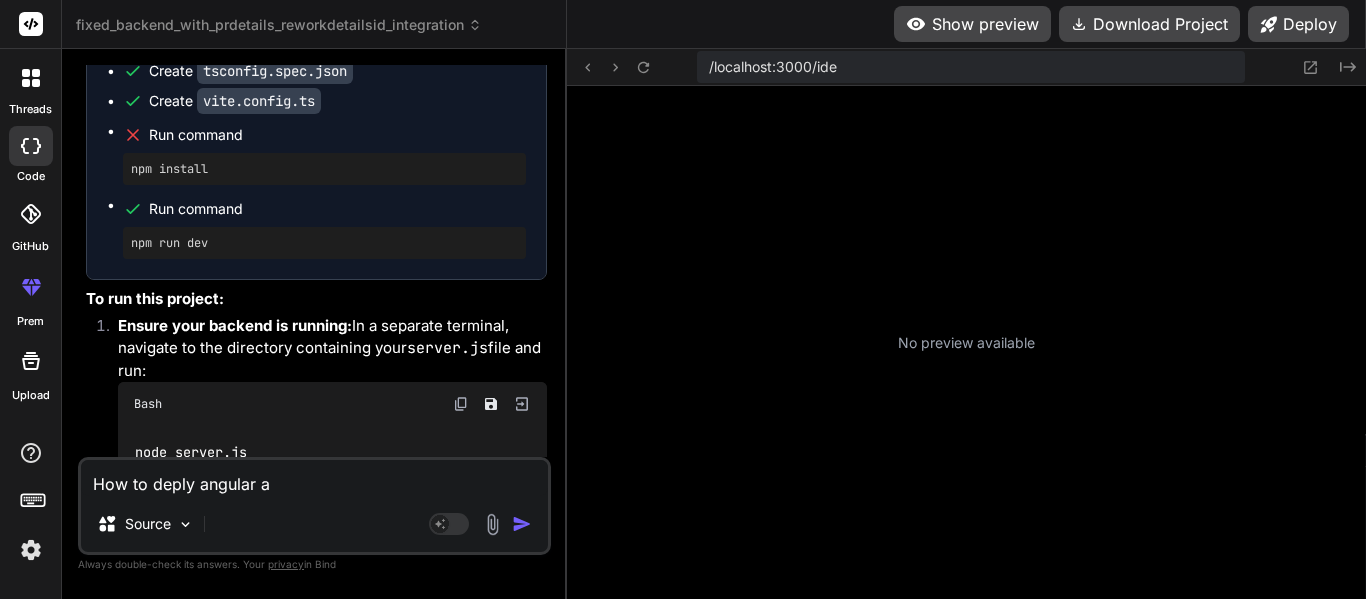 type on "How to deply angular ap" 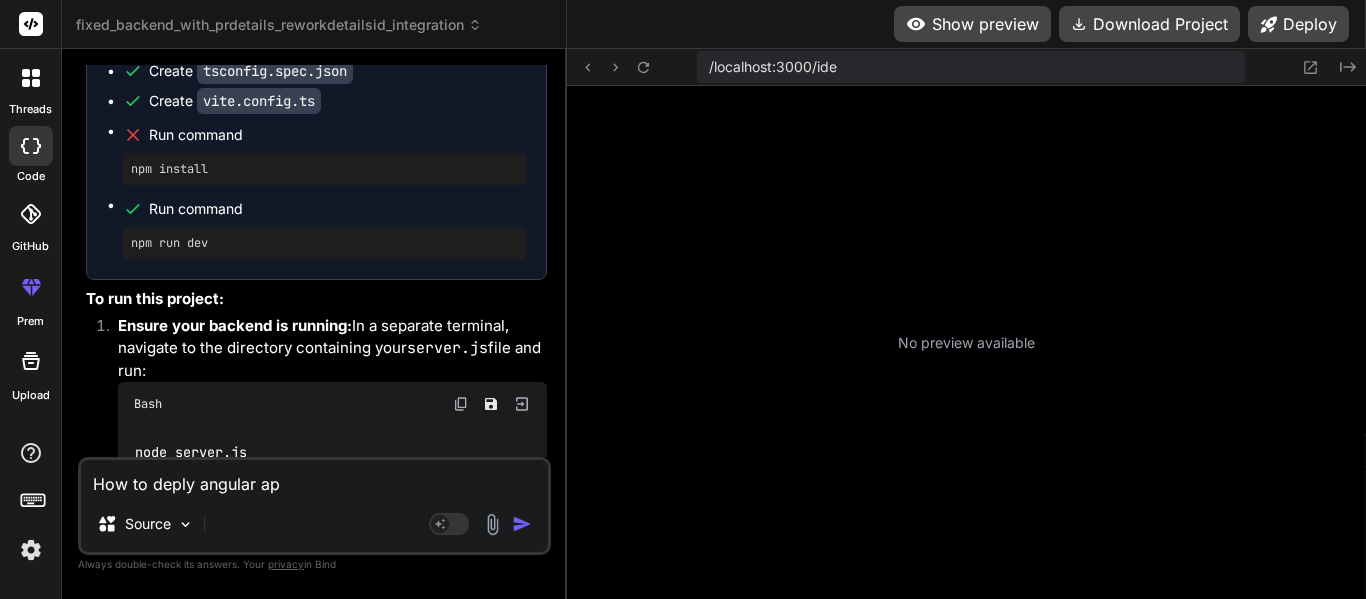 type on "How to deply angular app" 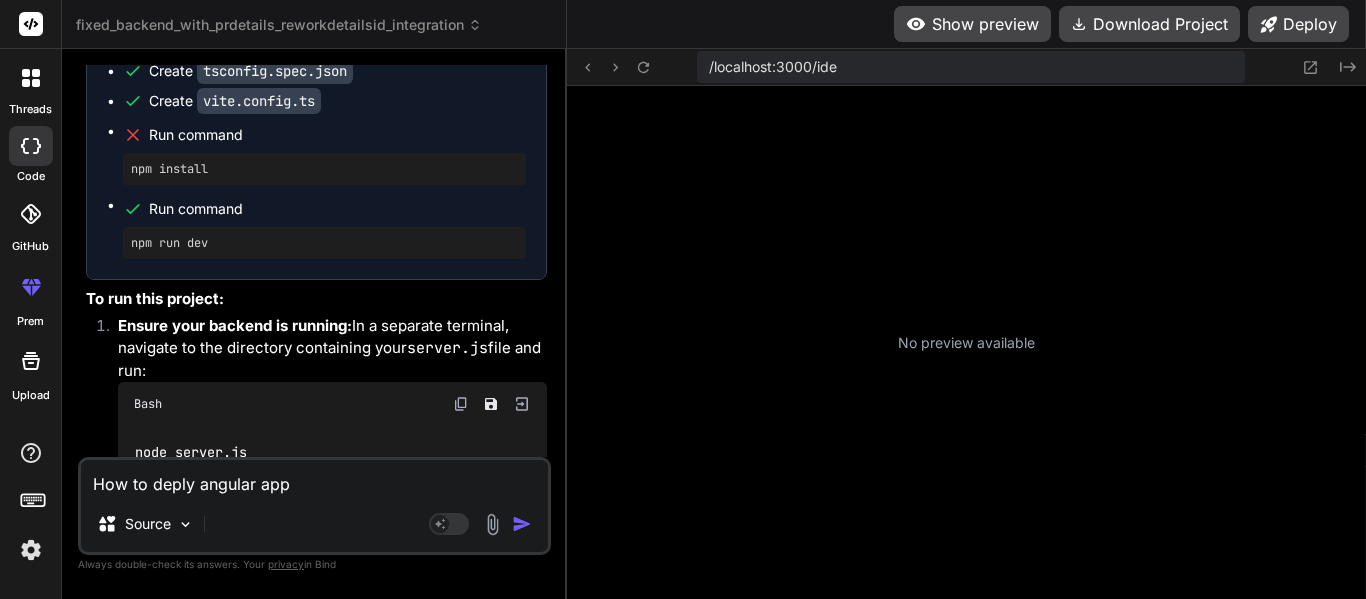 type on "How to deply angular appl" 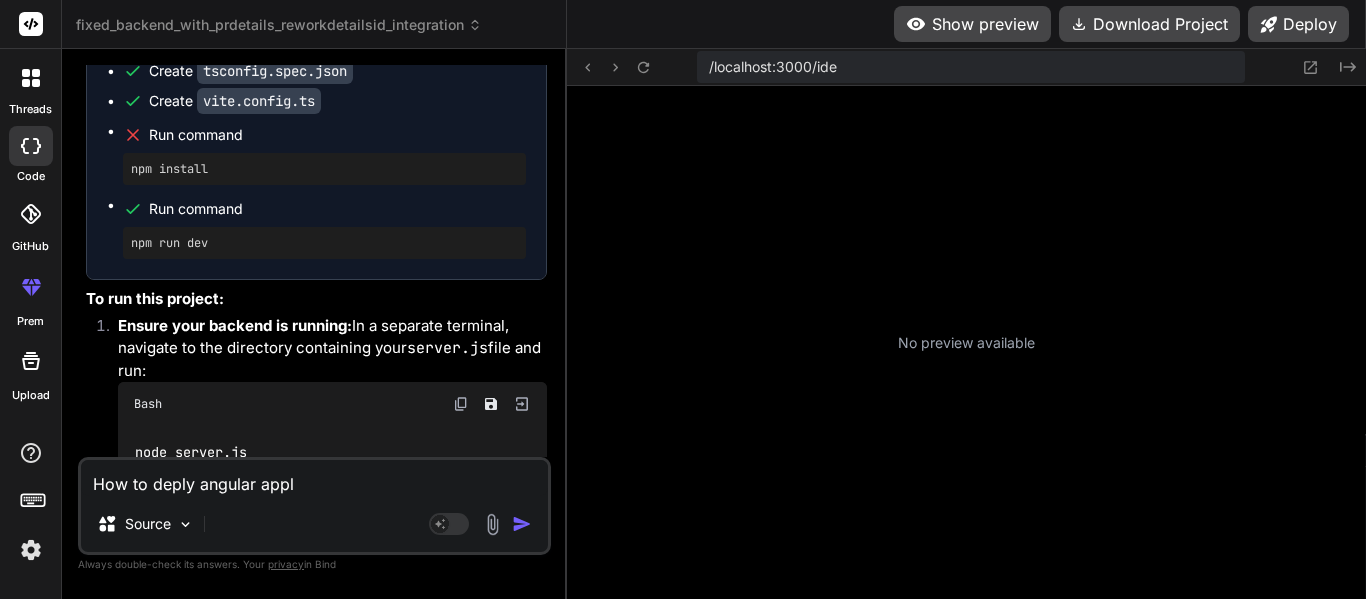type on "How to deply angular appli" 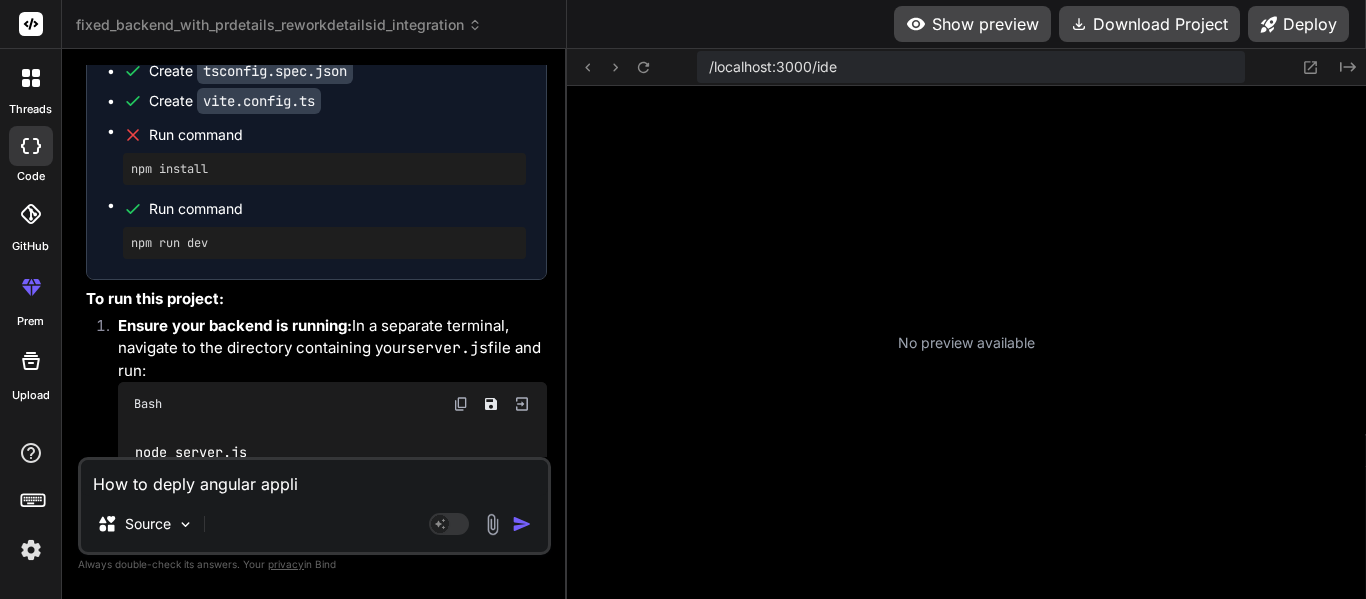 type on "How to deply angular applic" 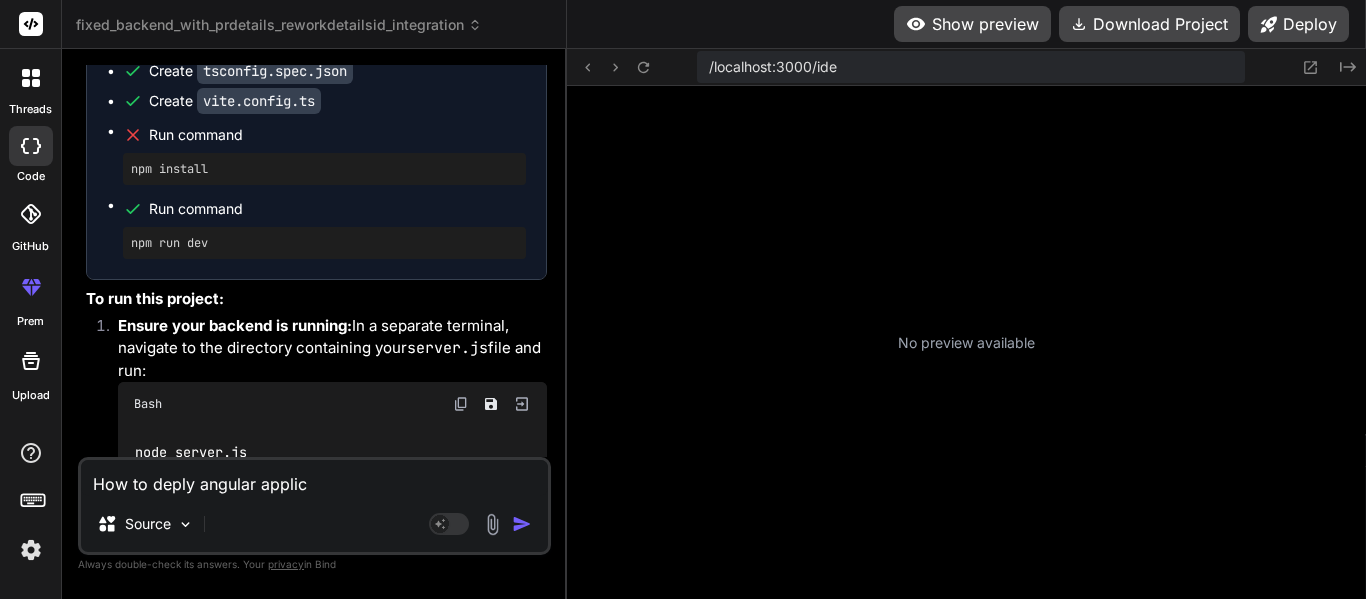 type on "If there are valid" 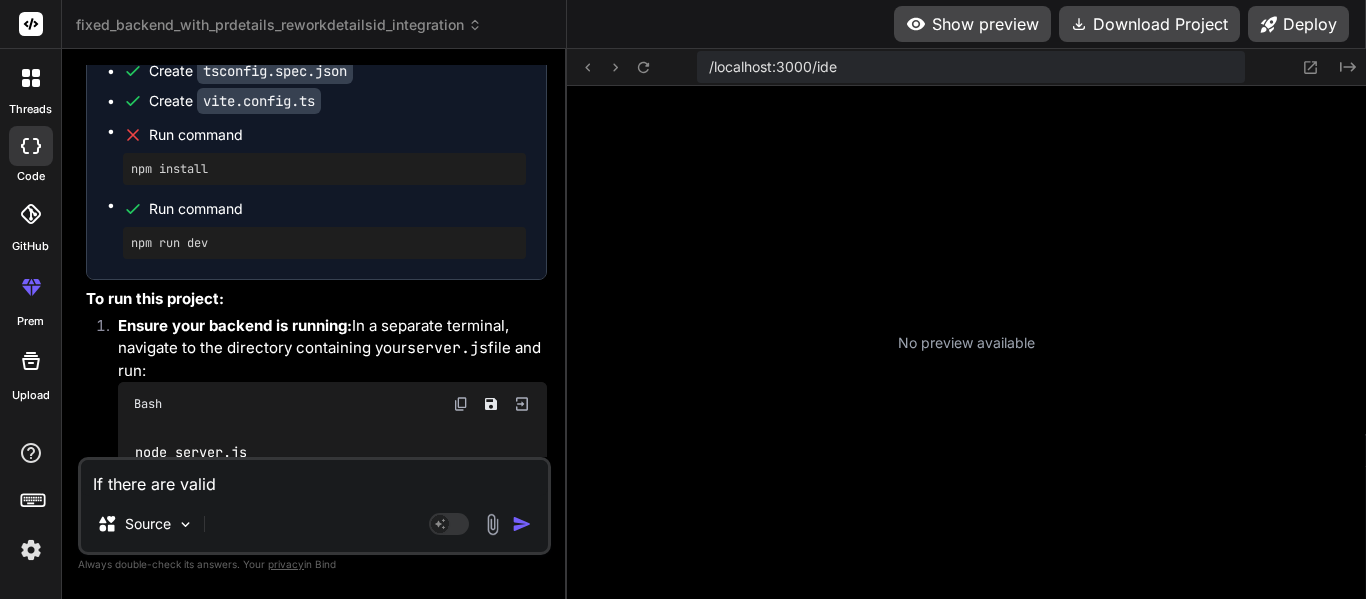 type on "How to deply angular applicat" 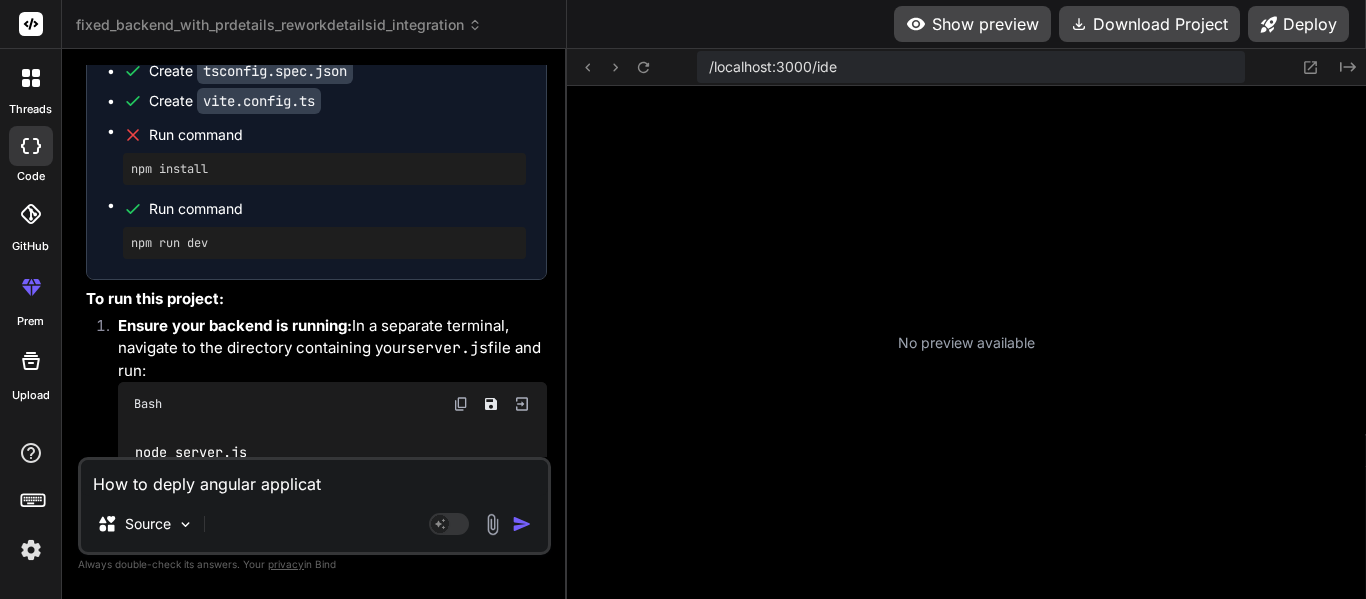 type on "How to deply angular applicati" 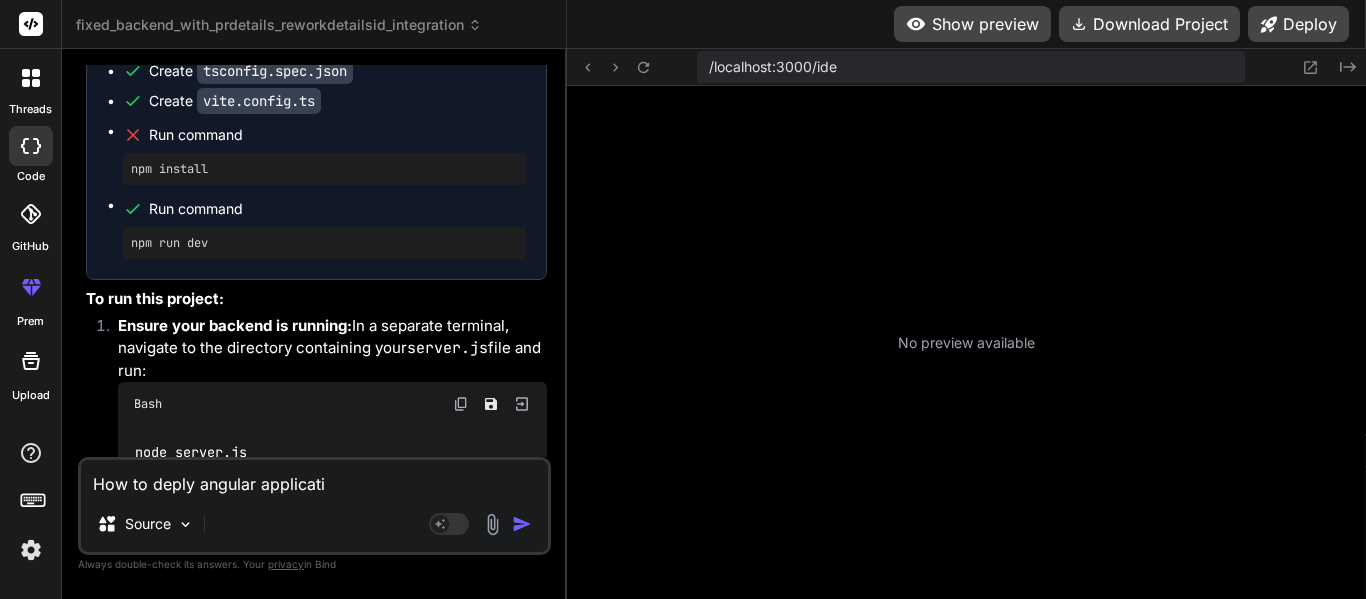 type on "How to deply angular applicatio" 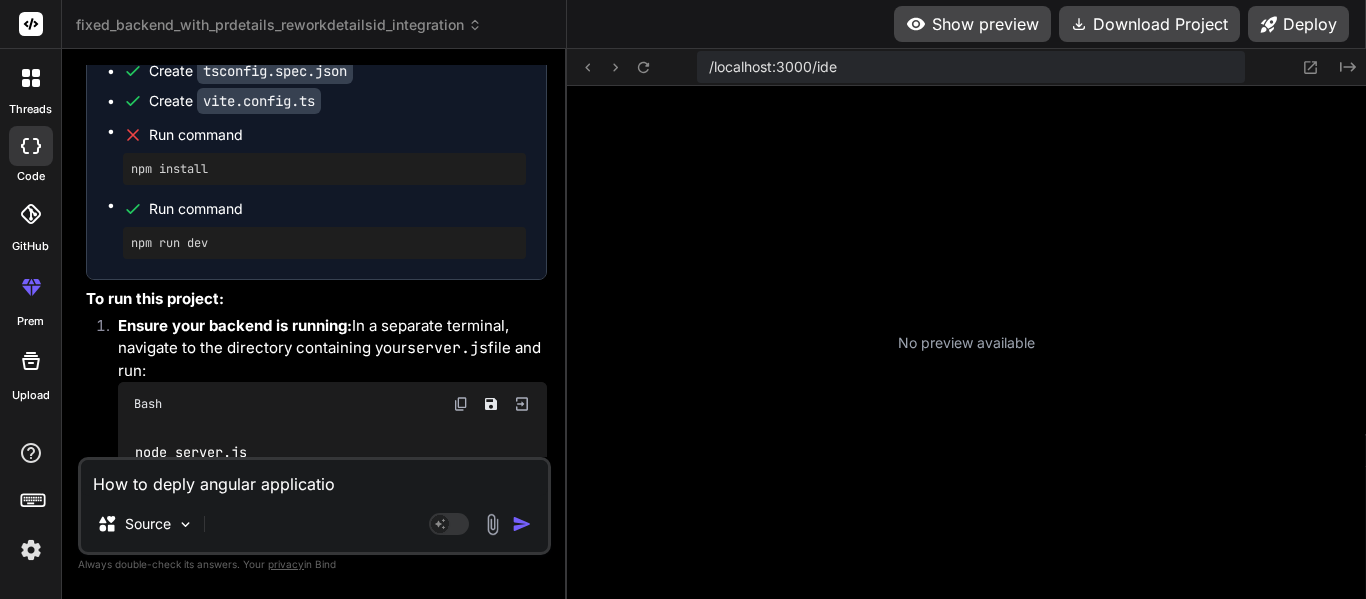 type on "FIXED Status Field Extraction:" 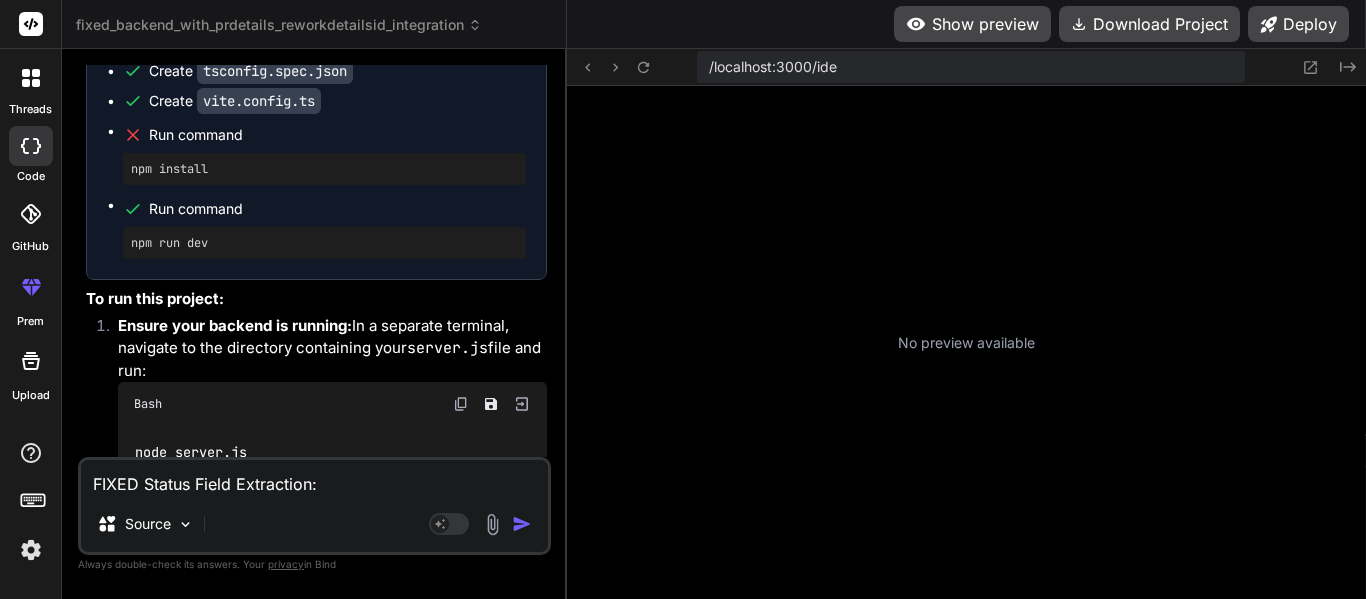 type on "x" 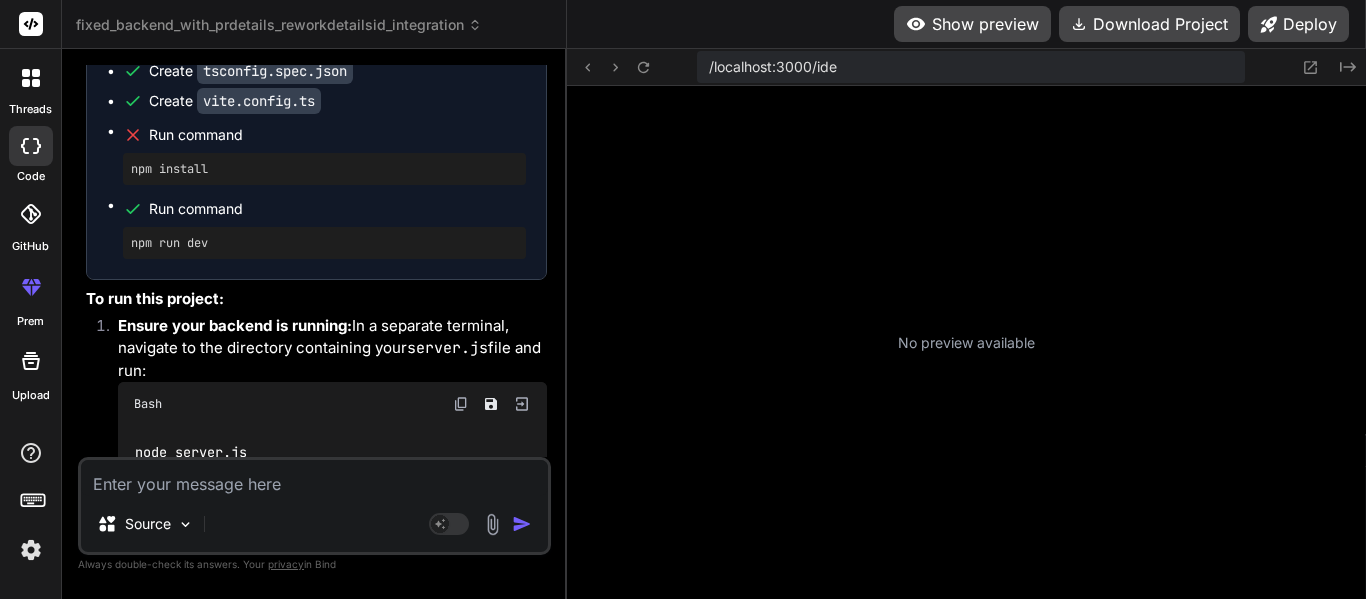 scroll, scrollTop: 53562, scrollLeft: 0, axis: vertical 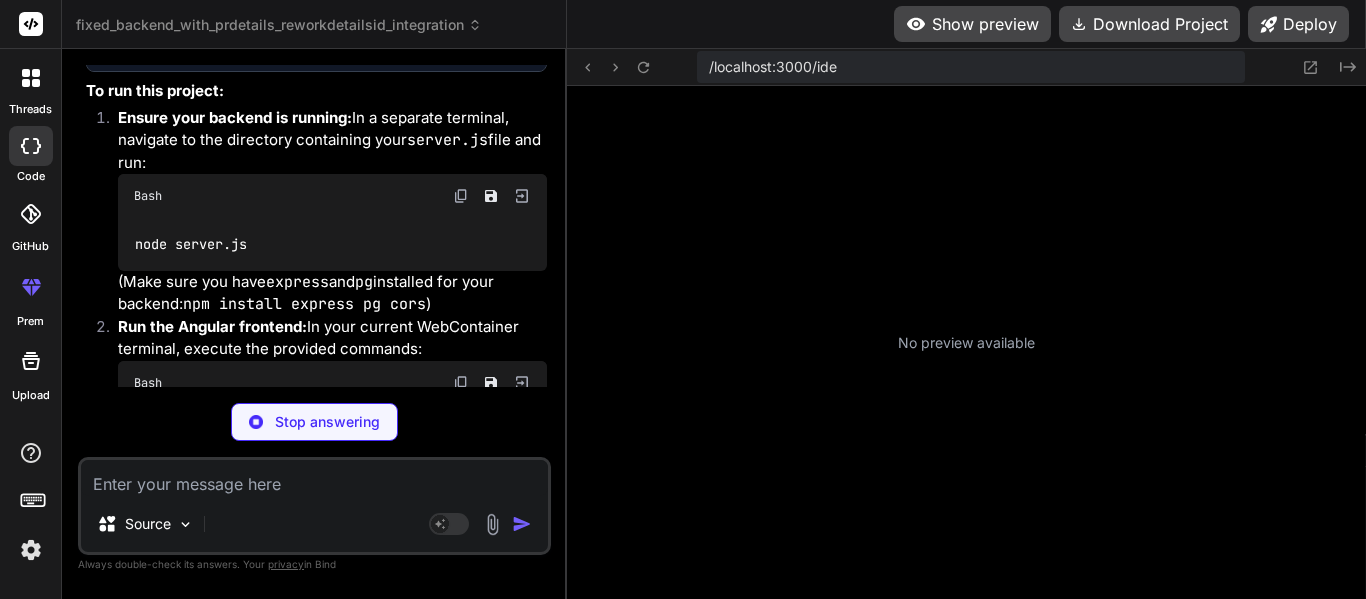 type on "x" 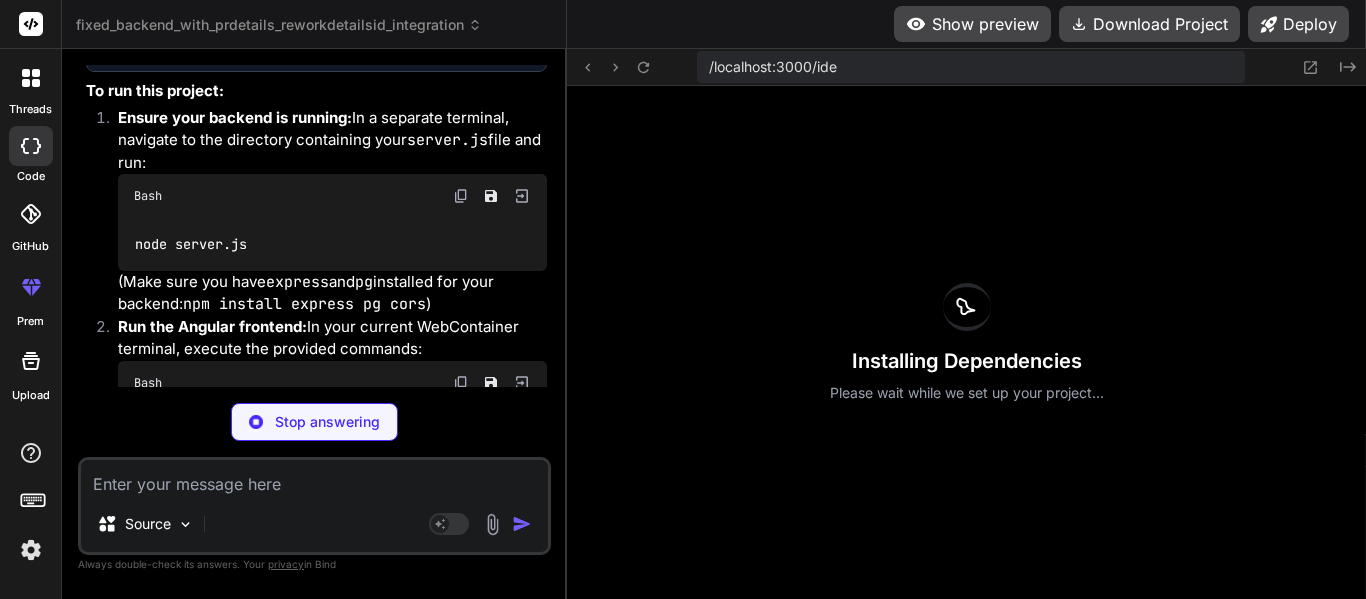 scroll, scrollTop: 0, scrollLeft: 461, axis: horizontal 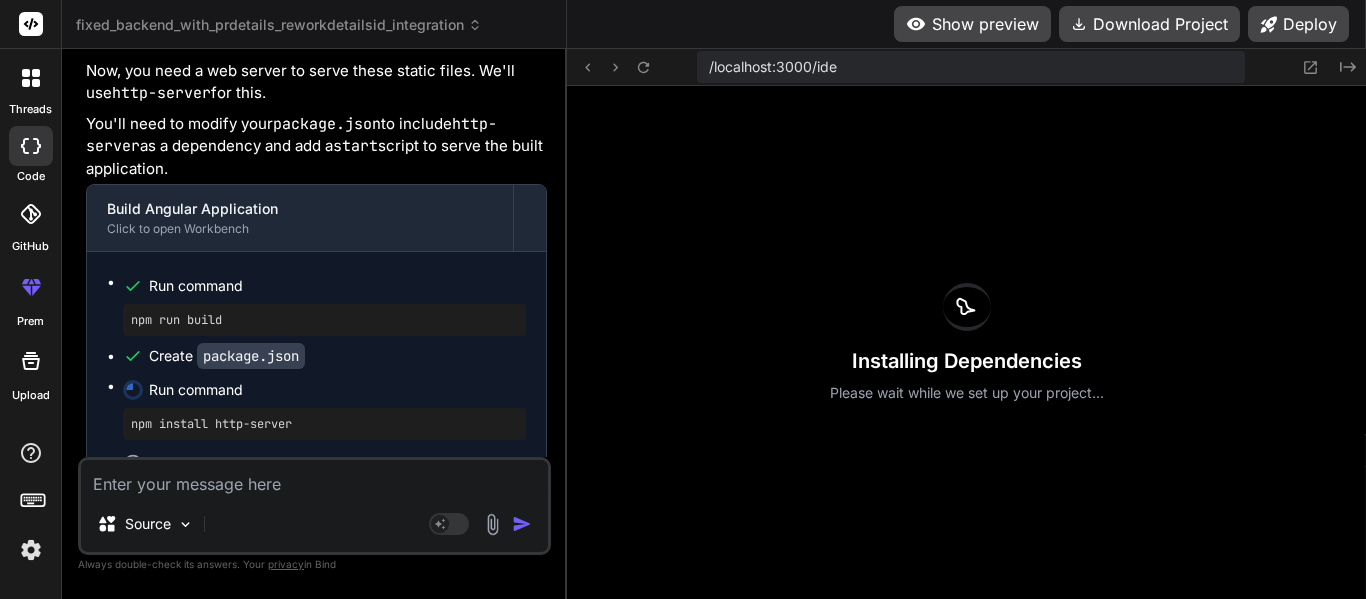 type on "x" 